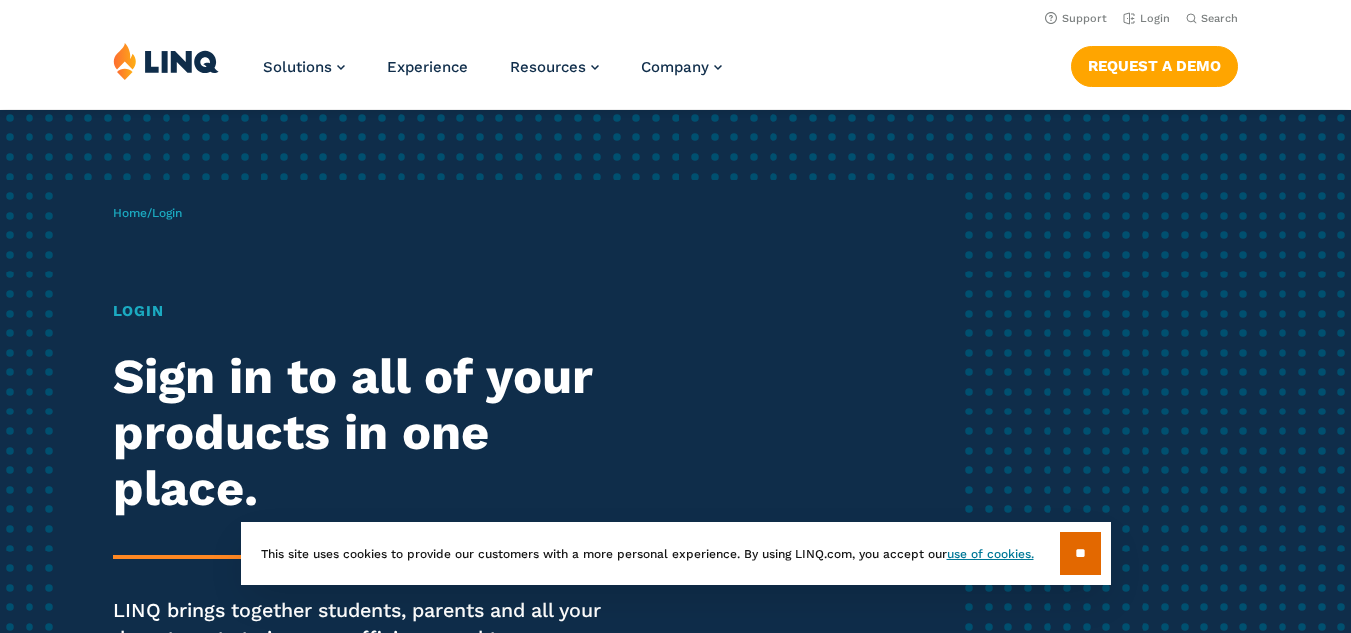 scroll, scrollTop: 0, scrollLeft: 0, axis: both 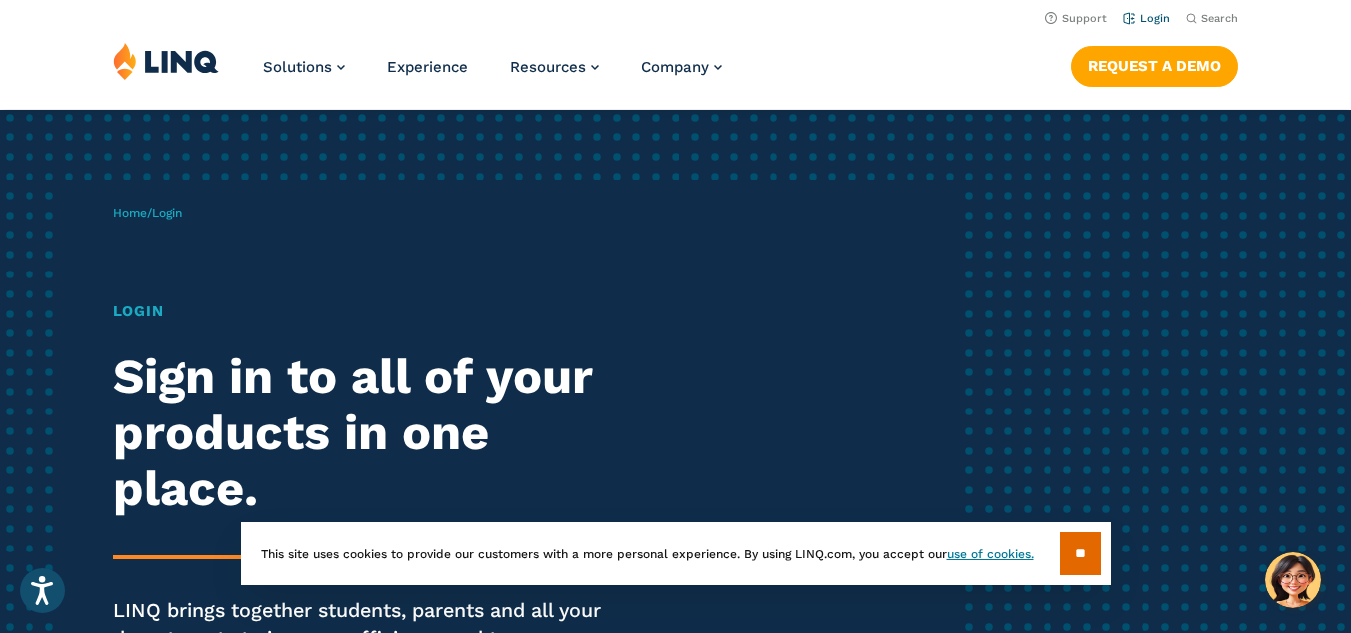 click on "Login" at bounding box center (1146, 18) 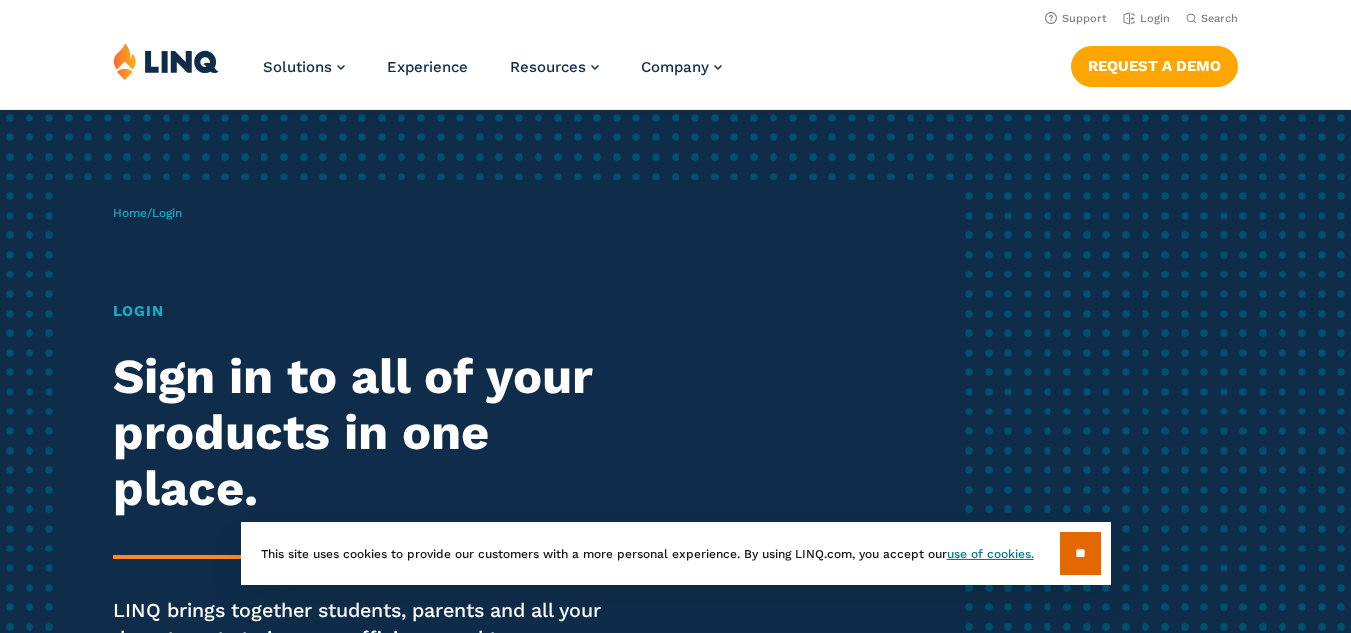 scroll, scrollTop: 0, scrollLeft: 0, axis: both 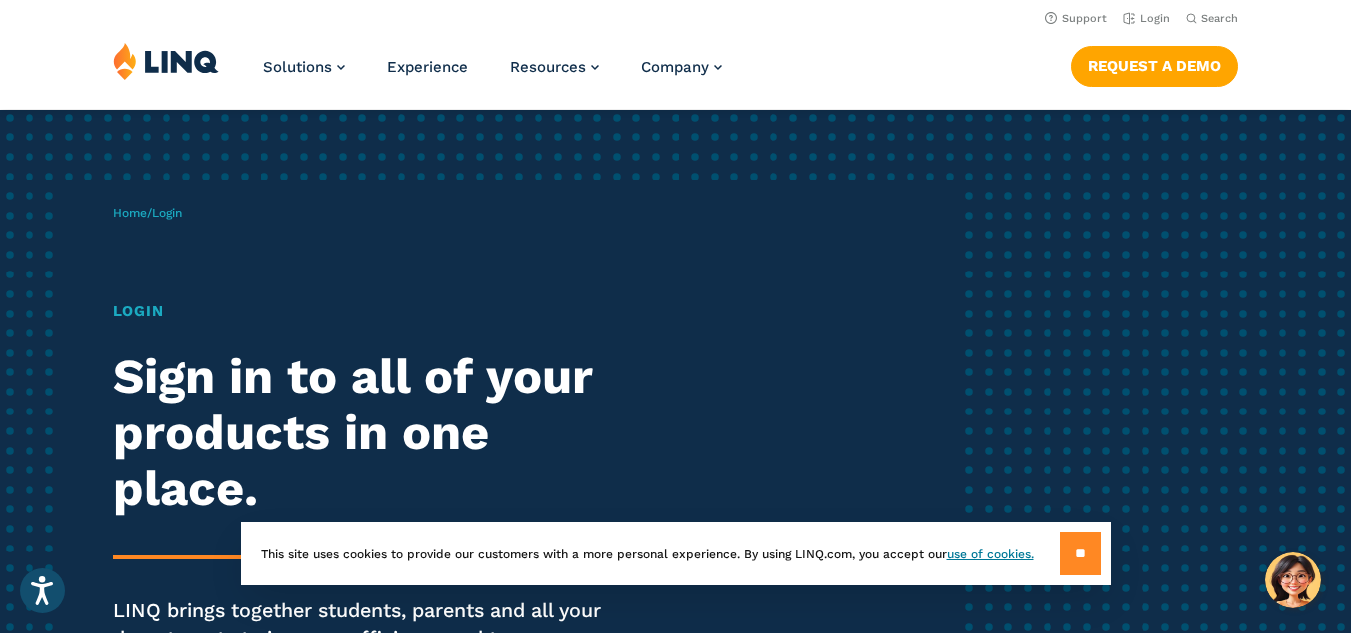 click on "**" at bounding box center (1080, 553) 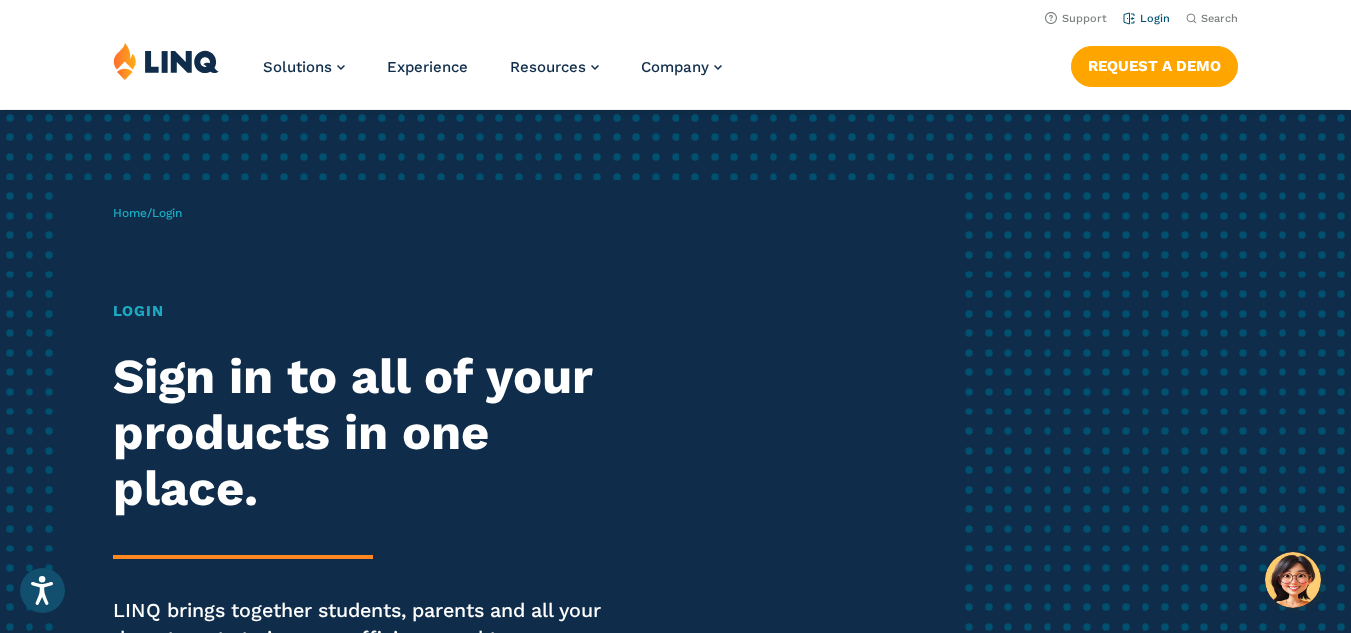 click on "Login" at bounding box center [1146, 18] 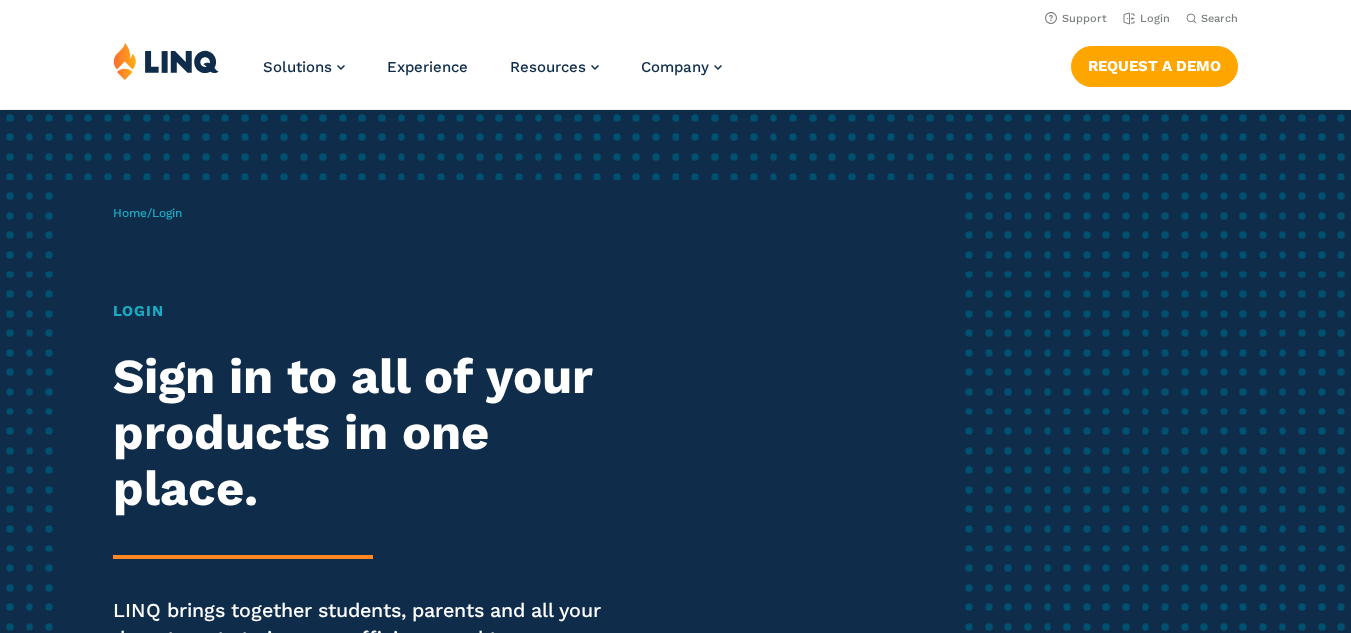 scroll, scrollTop: 0, scrollLeft: 0, axis: both 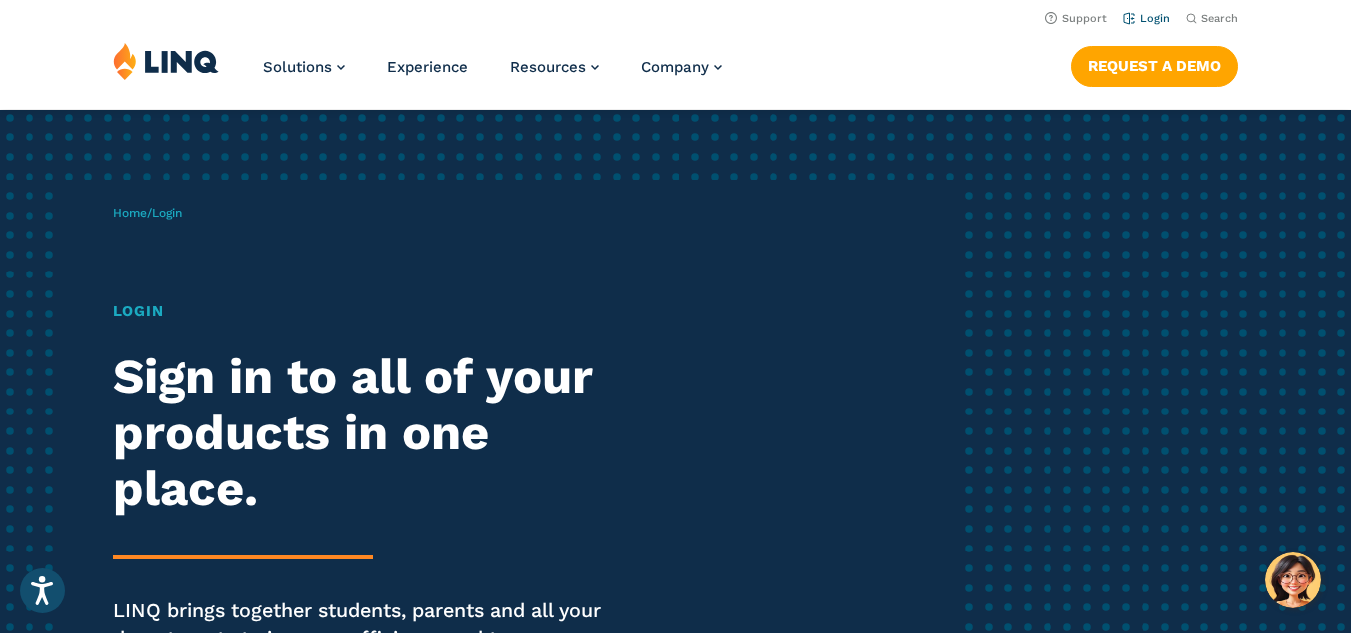 click on "Login" at bounding box center (1146, 18) 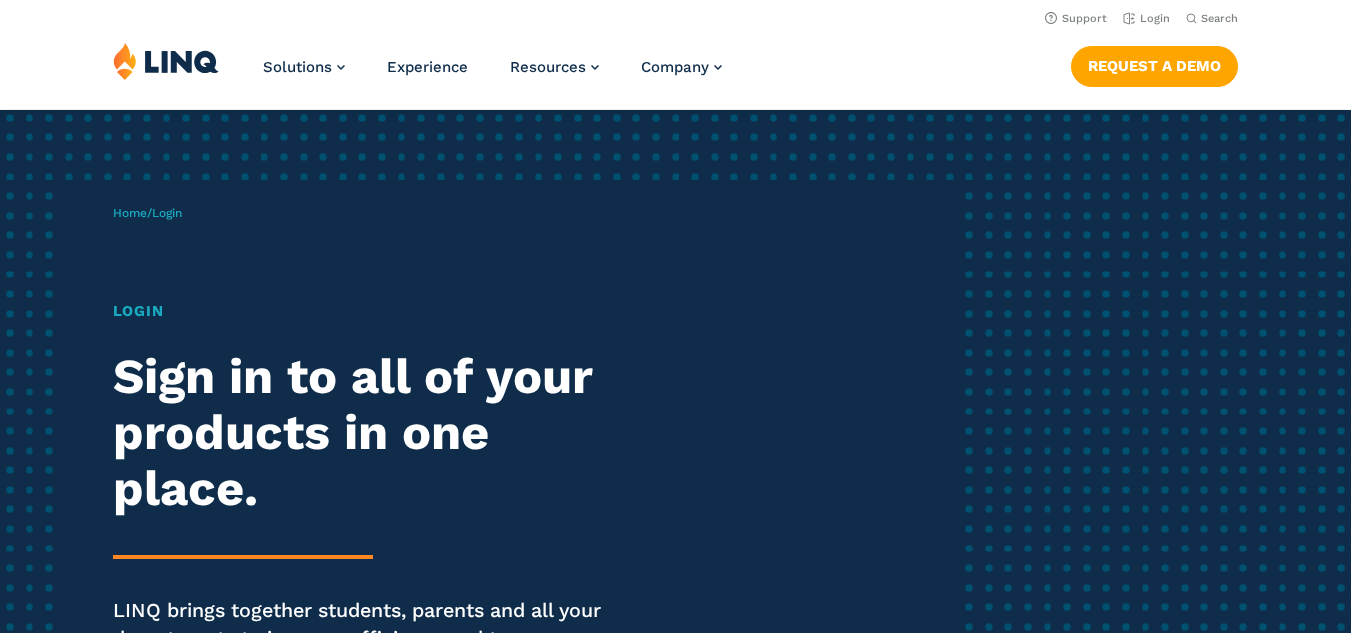 scroll, scrollTop: 0, scrollLeft: 0, axis: both 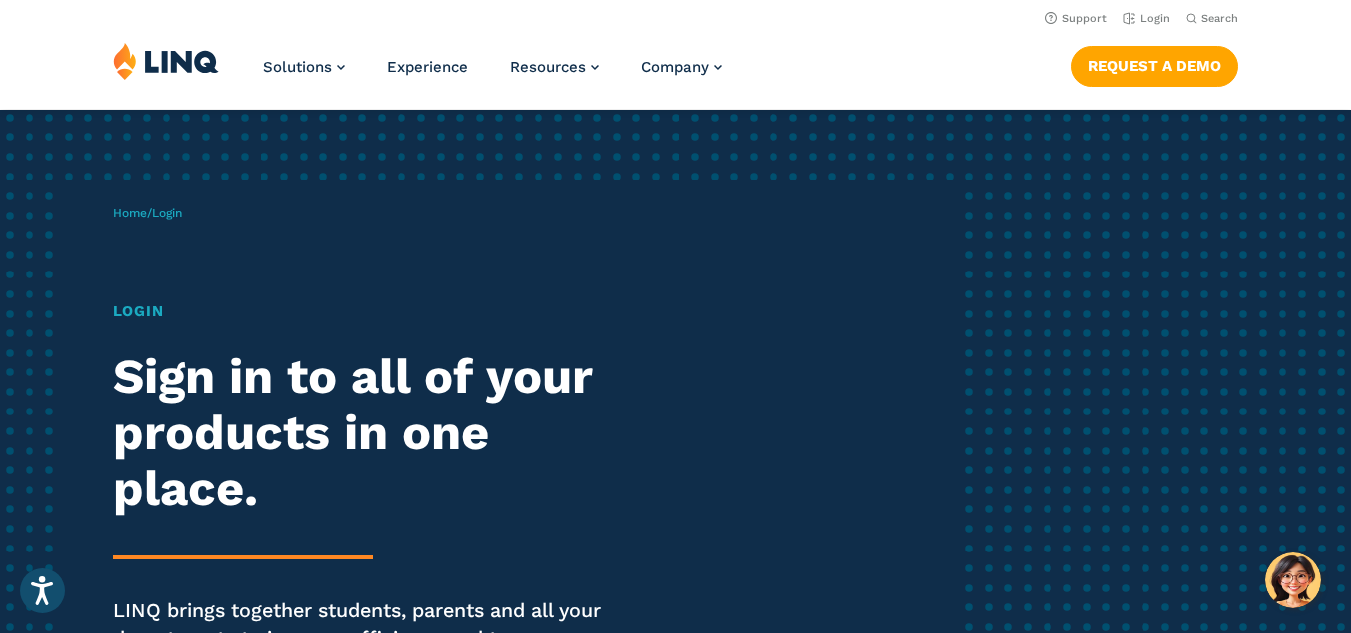 click on "Home  /  Login
Login
Sign in to all of your products in one place.
LINQ brings together students, parents and all your departments to improve efficiency and transparency." at bounding box center (535, 456) 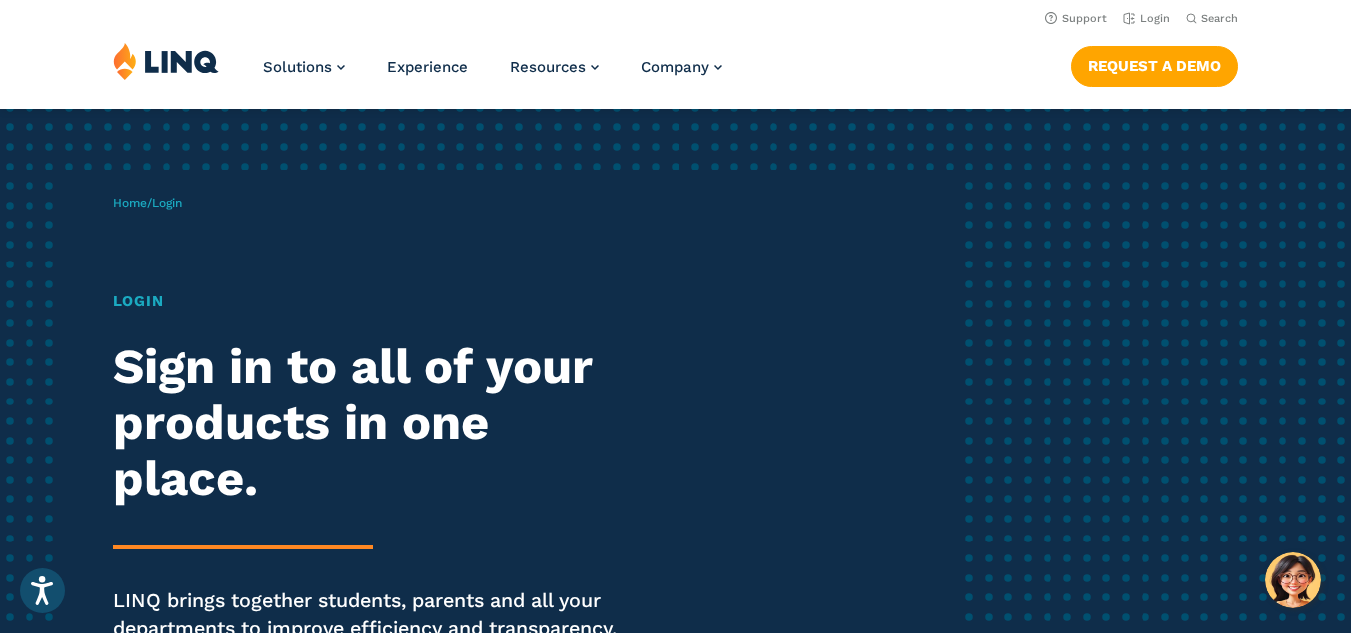 scroll, scrollTop: 0, scrollLeft: 0, axis: both 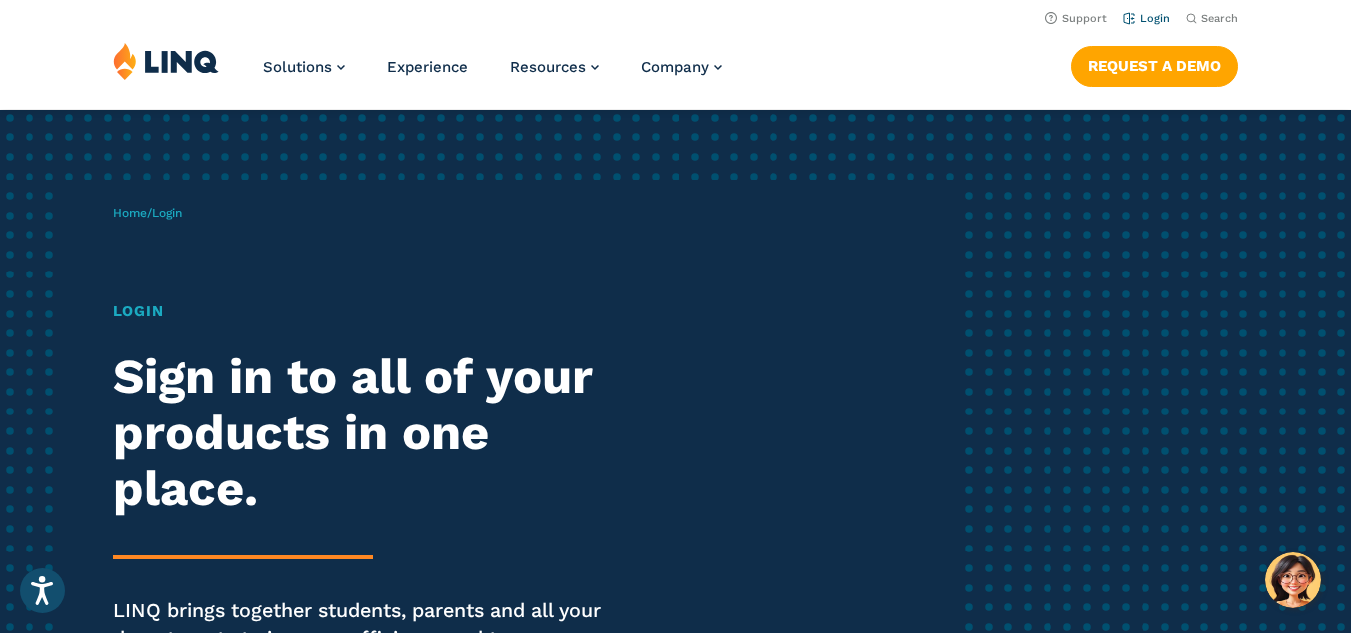 click on "Login" at bounding box center [1146, 18] 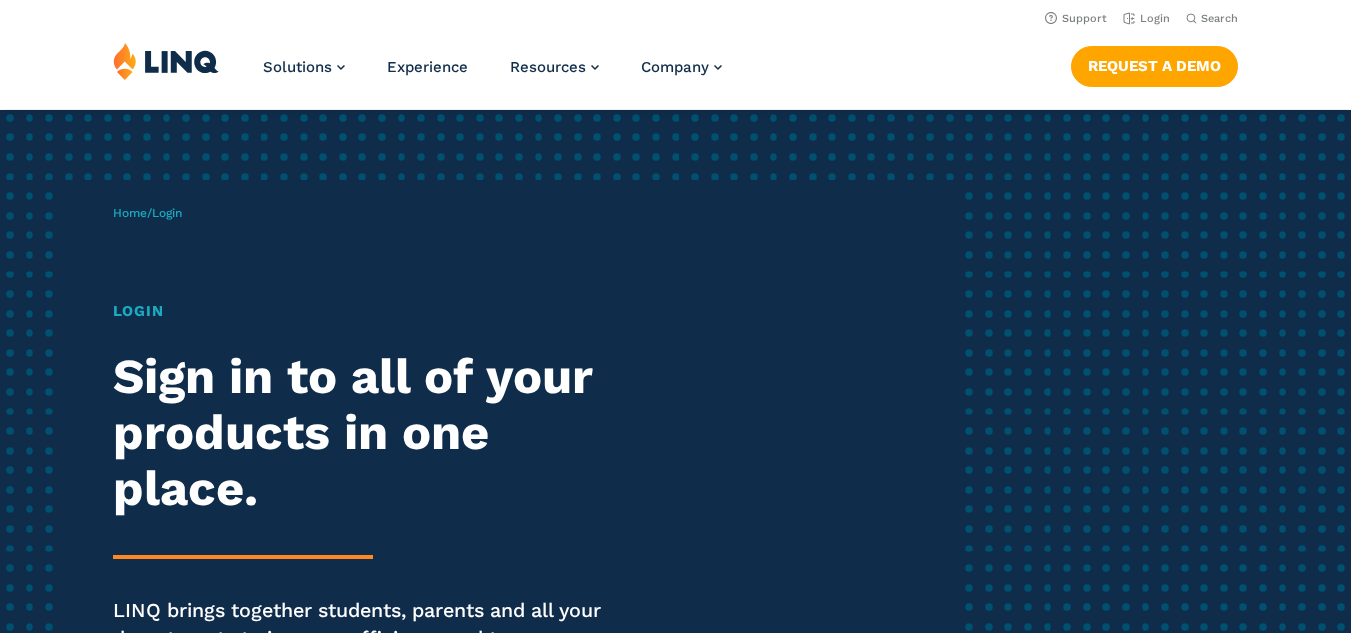 scroll, scrollTop: 0, scrollLeft: 0, axis: both 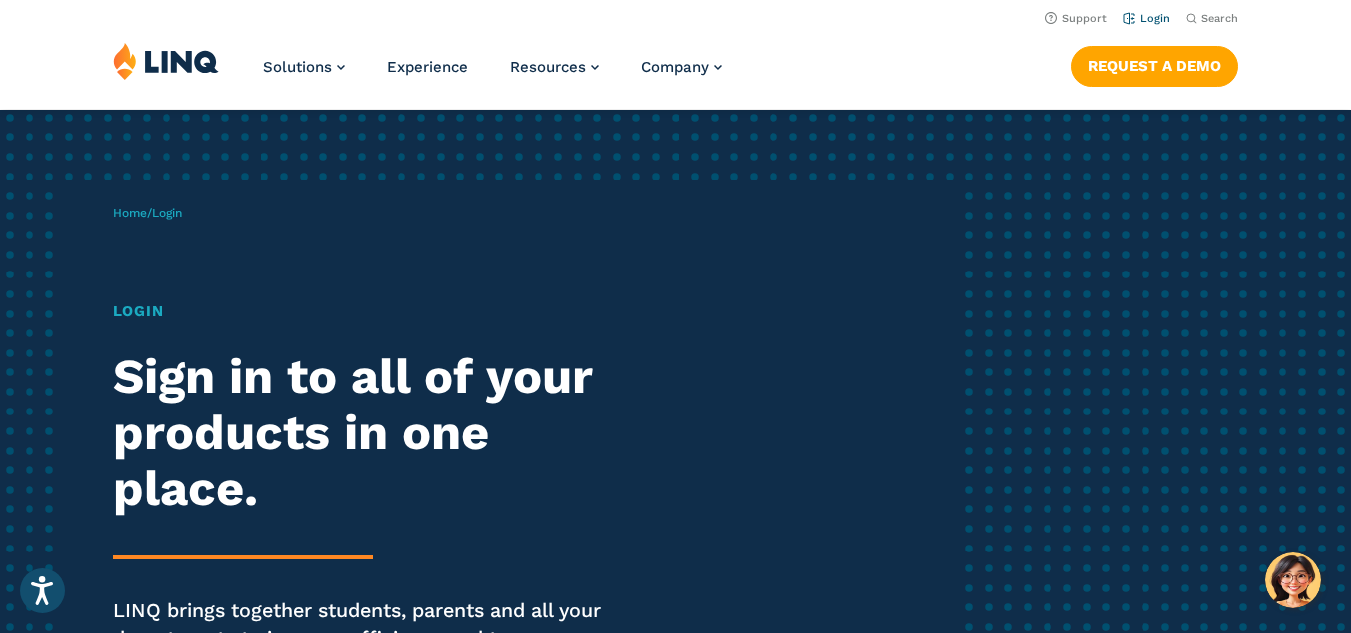click on "Login" at bounding box center [1146, 18] 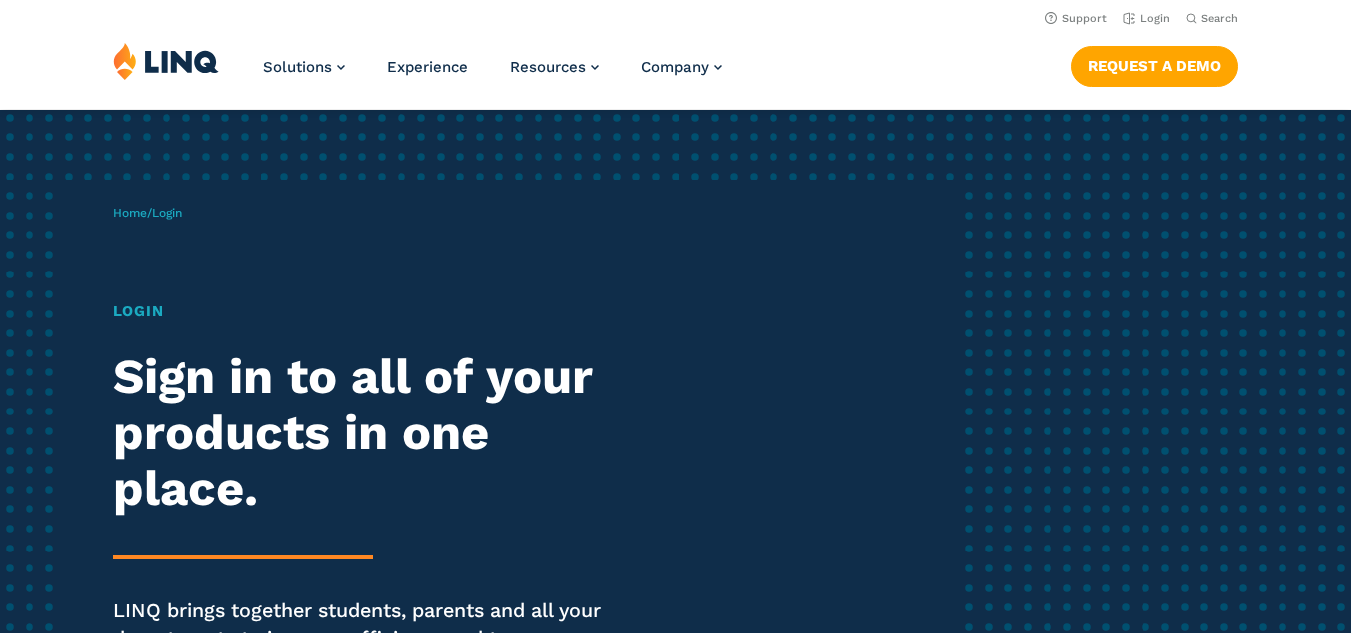 scroll, scrollTop: 0, scrollLeft: 0, axis: both 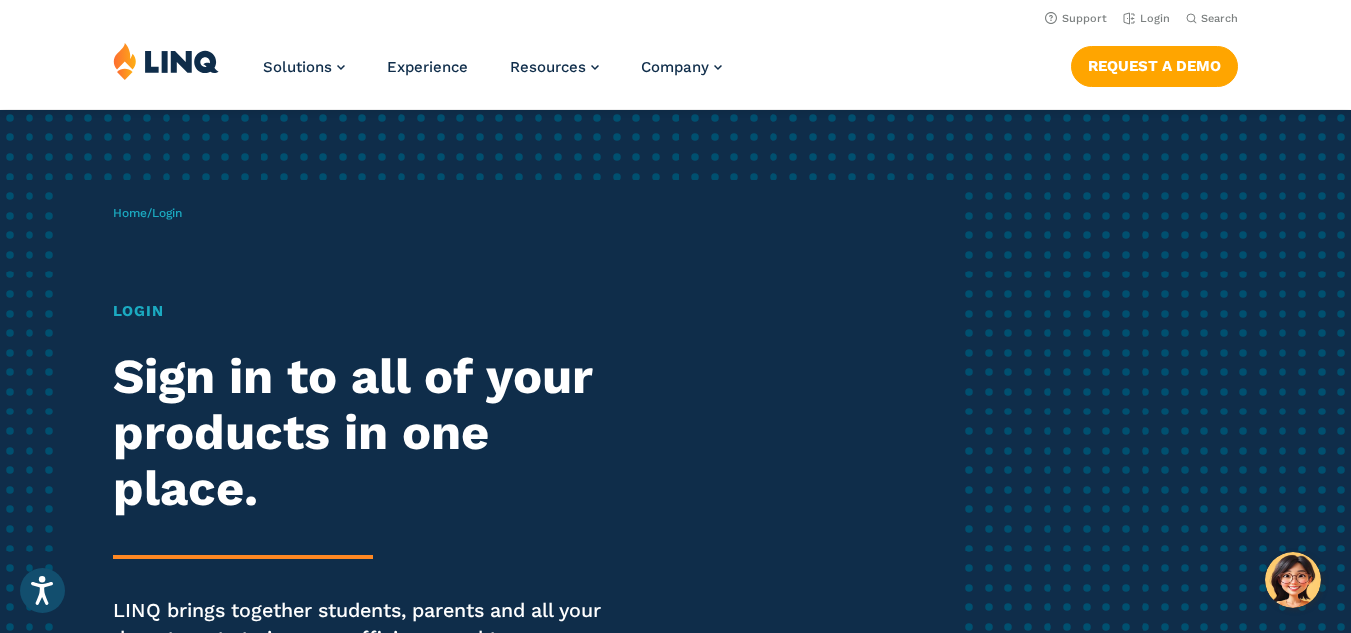click on "Login" at bounding box center [167, 213] 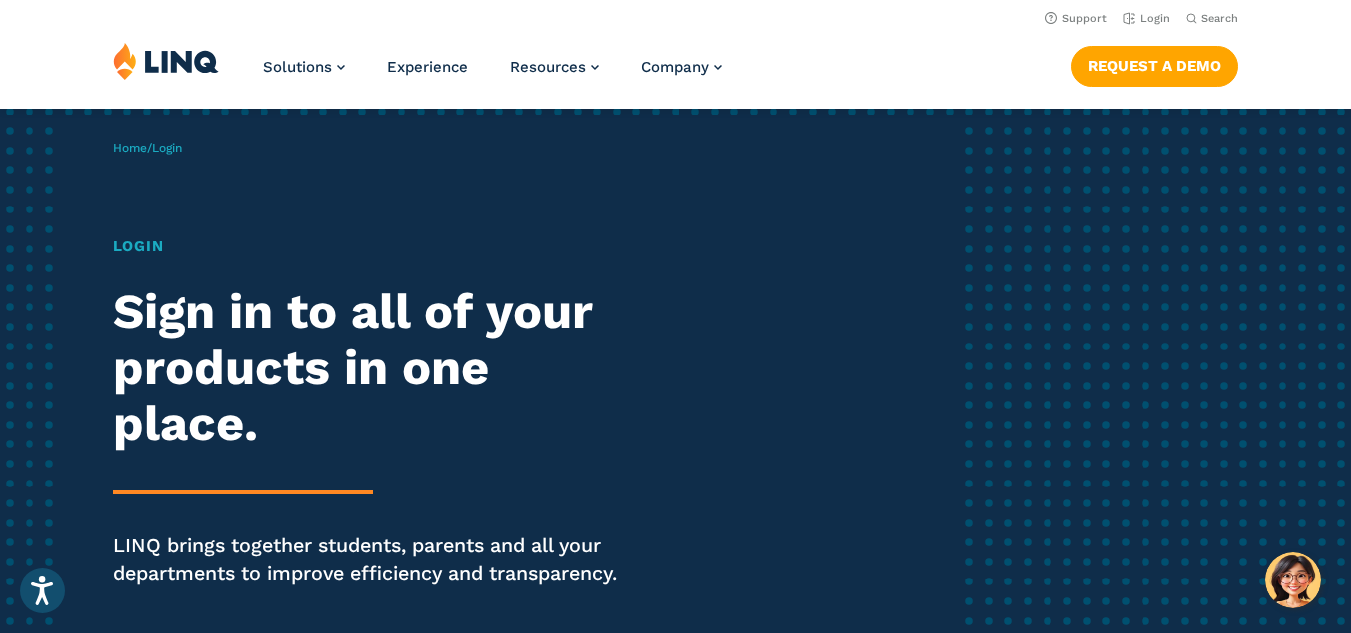 scroll, scrollTop: 0, scrollLeft: 0, axis: both 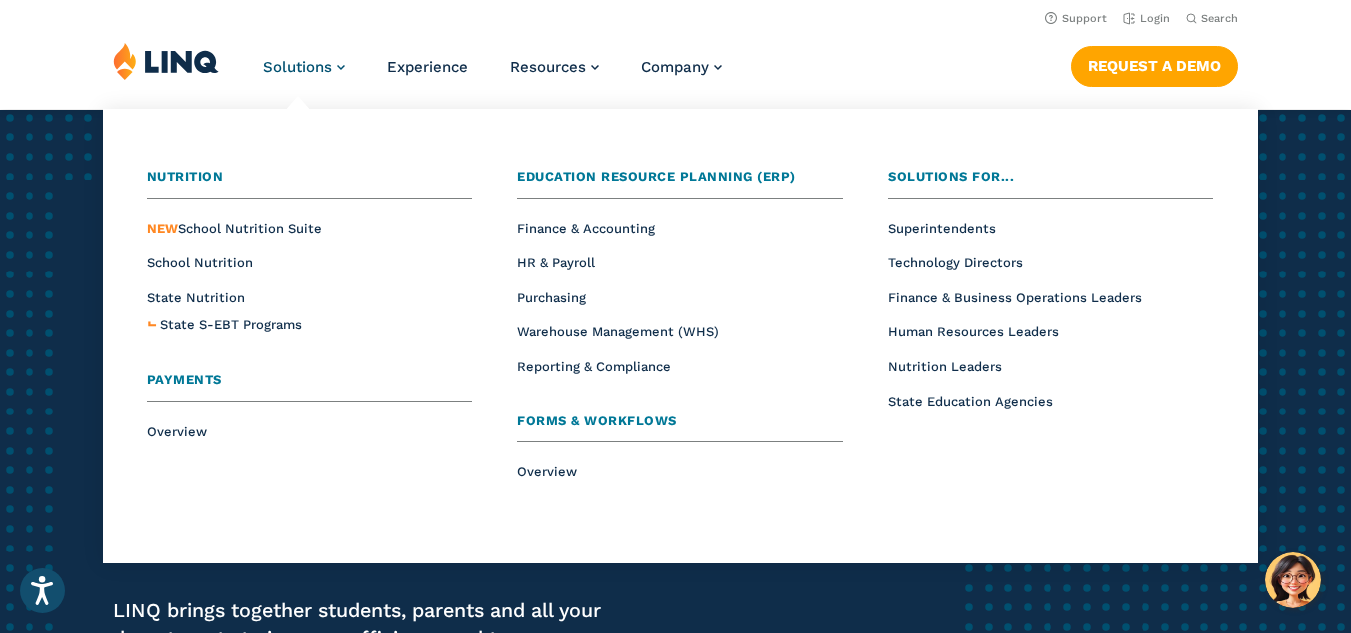 click on "Solutions" at bounding box center [304, 67] 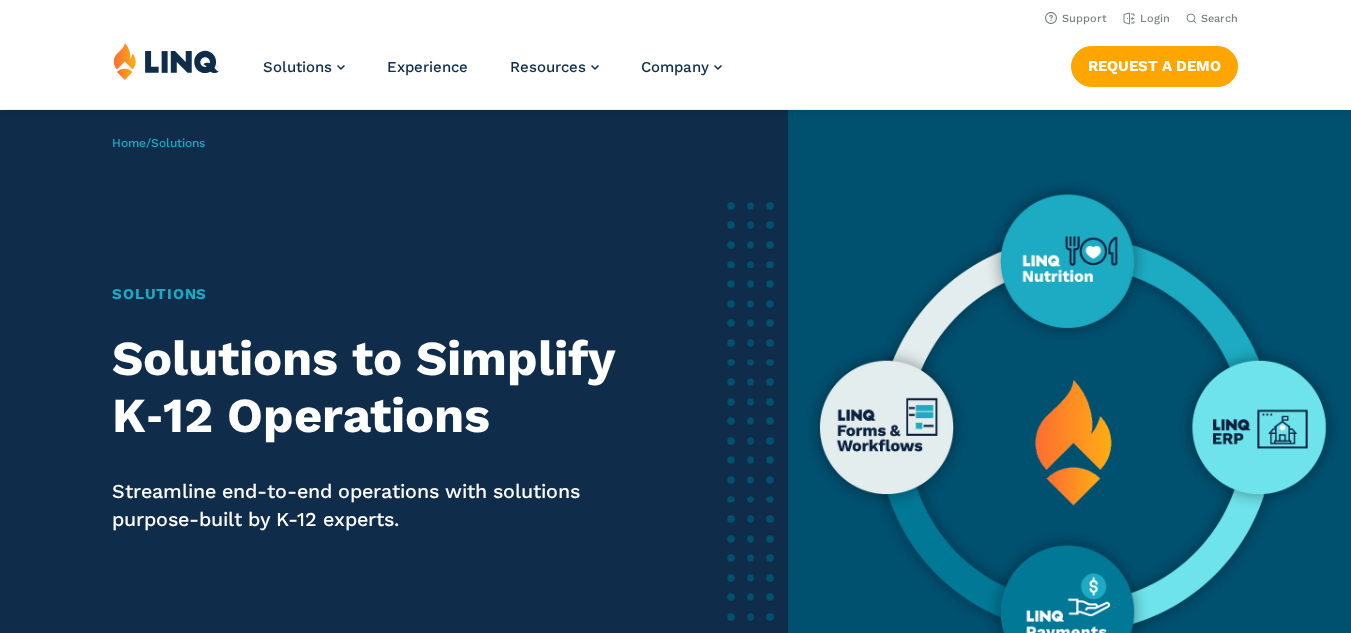 scroll, scrollTop: 0, scrollLeft: 0, axis: both 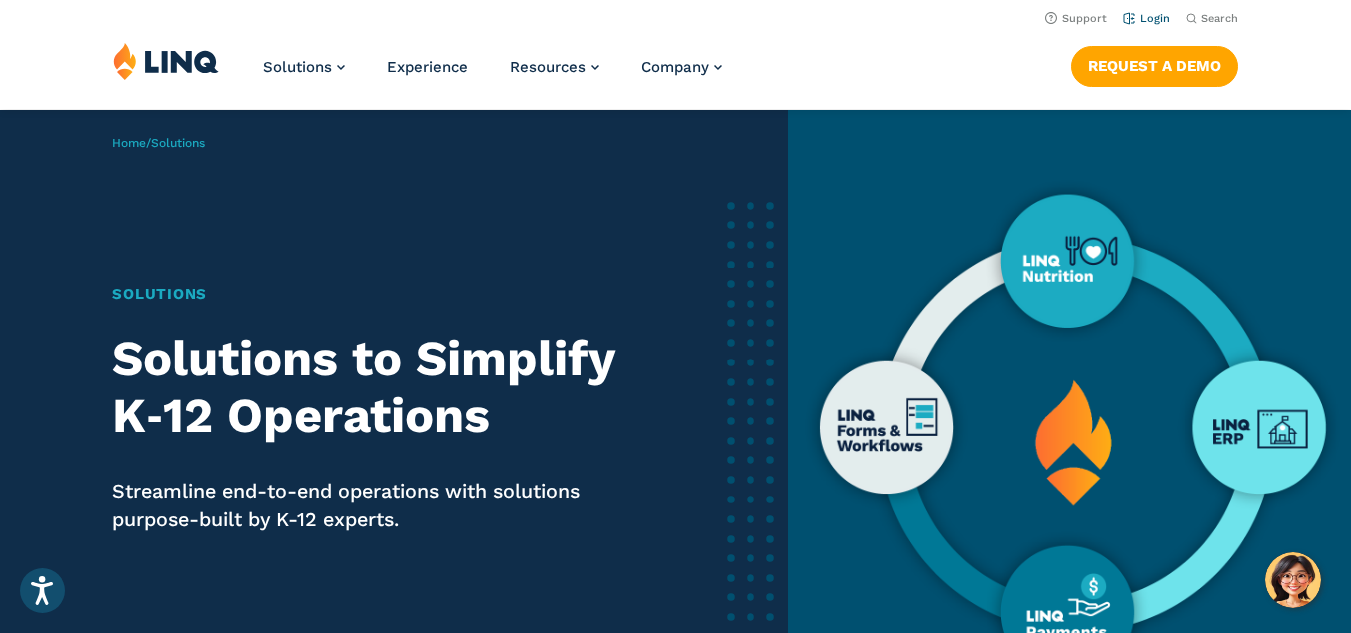 click on "Login" at bounding box center [1146, 18] 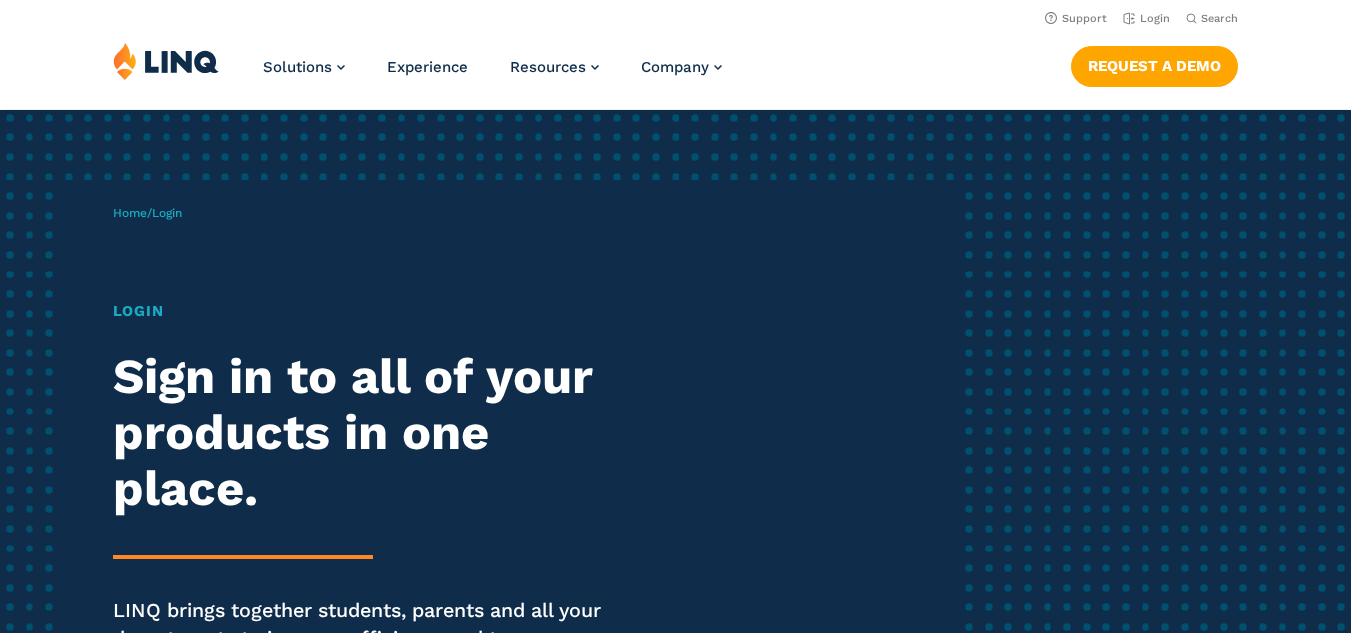 scroll, scrollTop: 0, scrollLeft: 0, axis: both 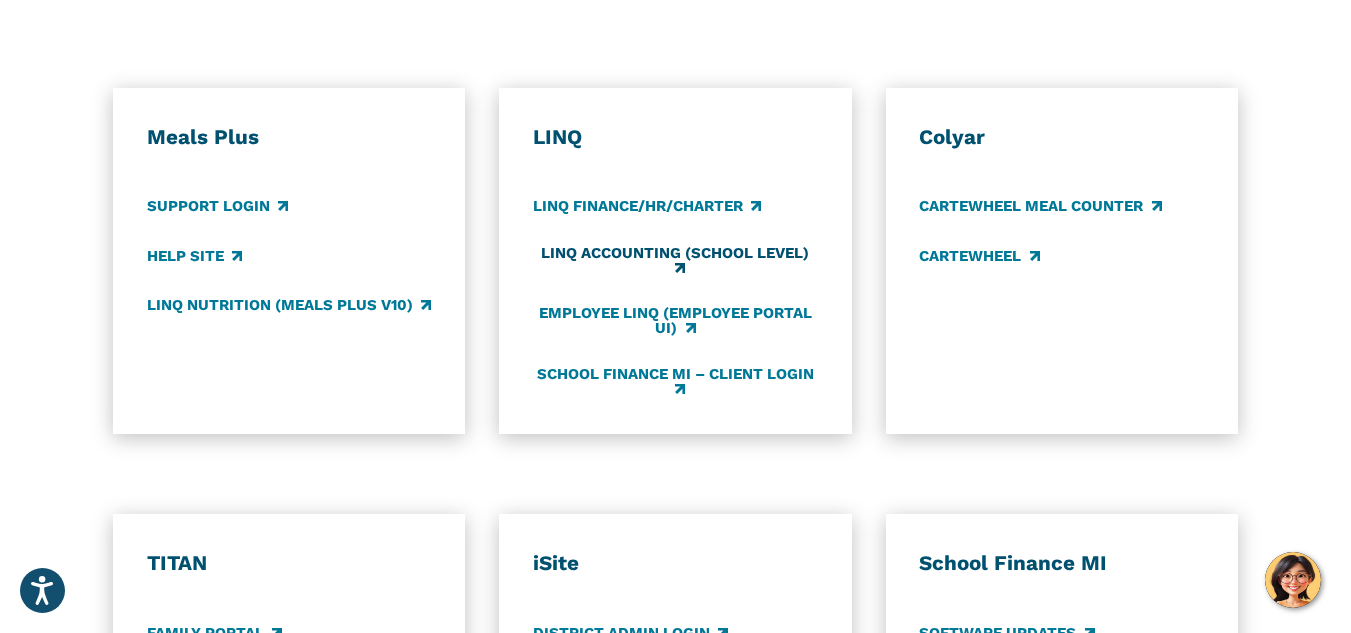 click on "LINQ Accounting (school level)" at bounding box center (675, 261) 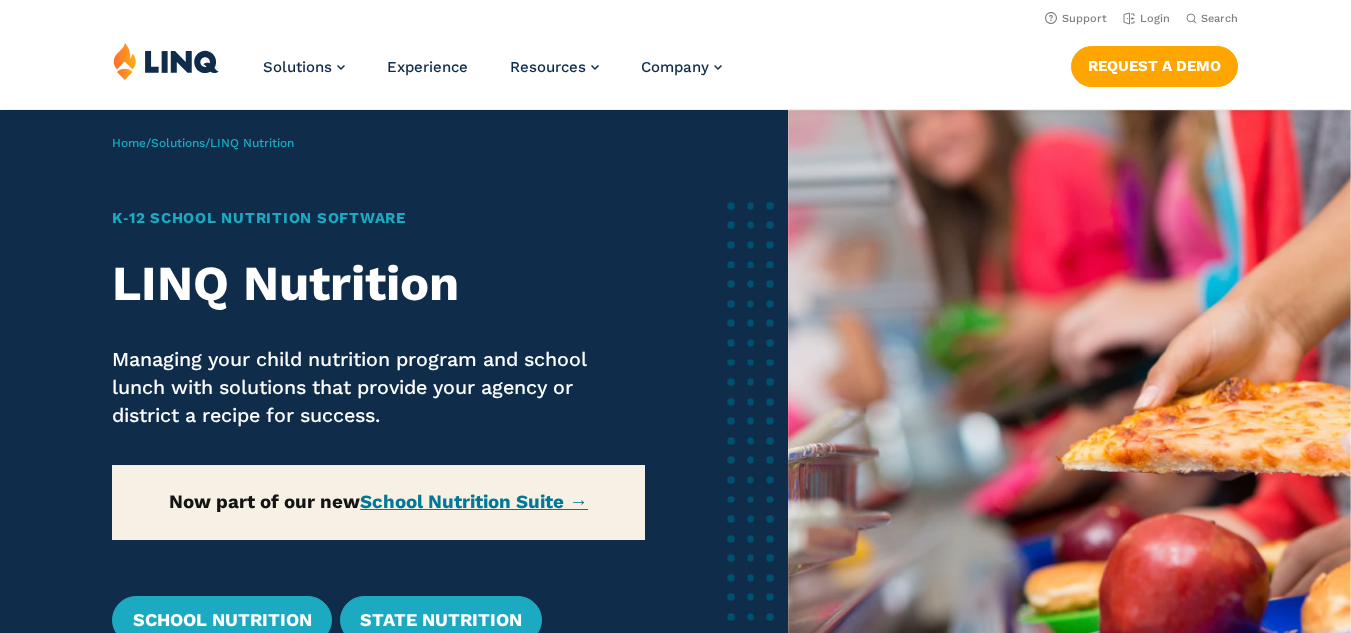 scroll, scrollTop: 0, scrollLeft: 0, axis: both 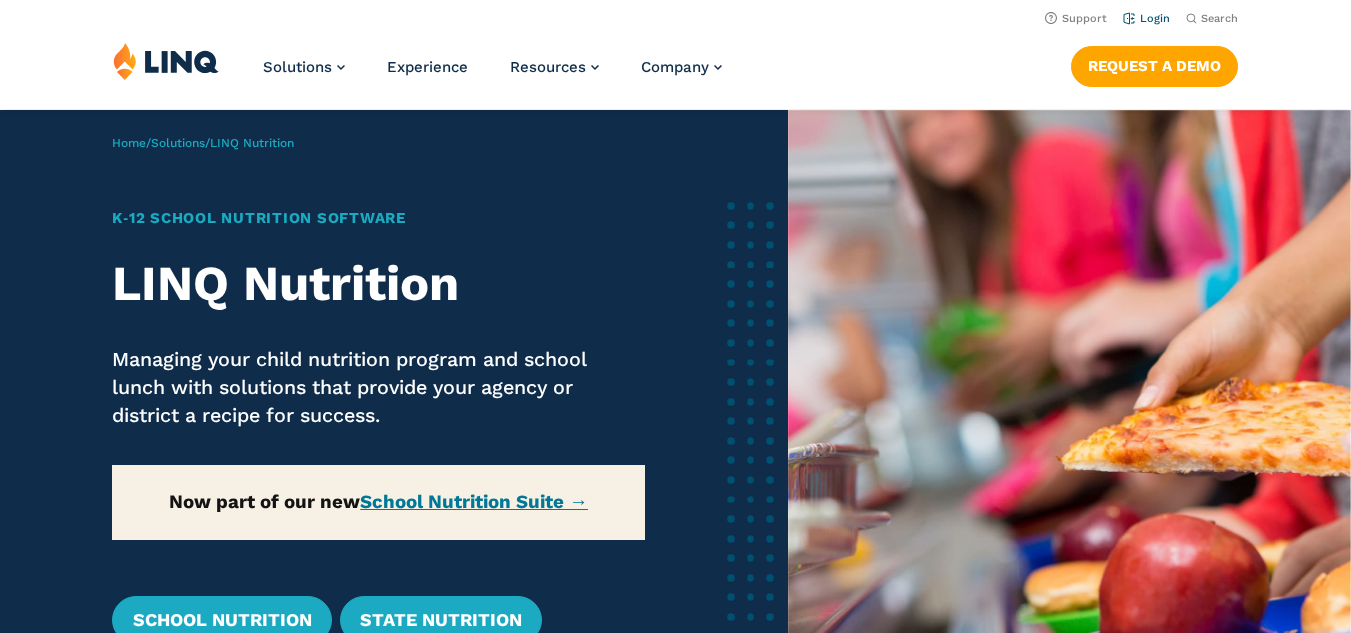 click on "Login" at bounding box center [1146, 18] 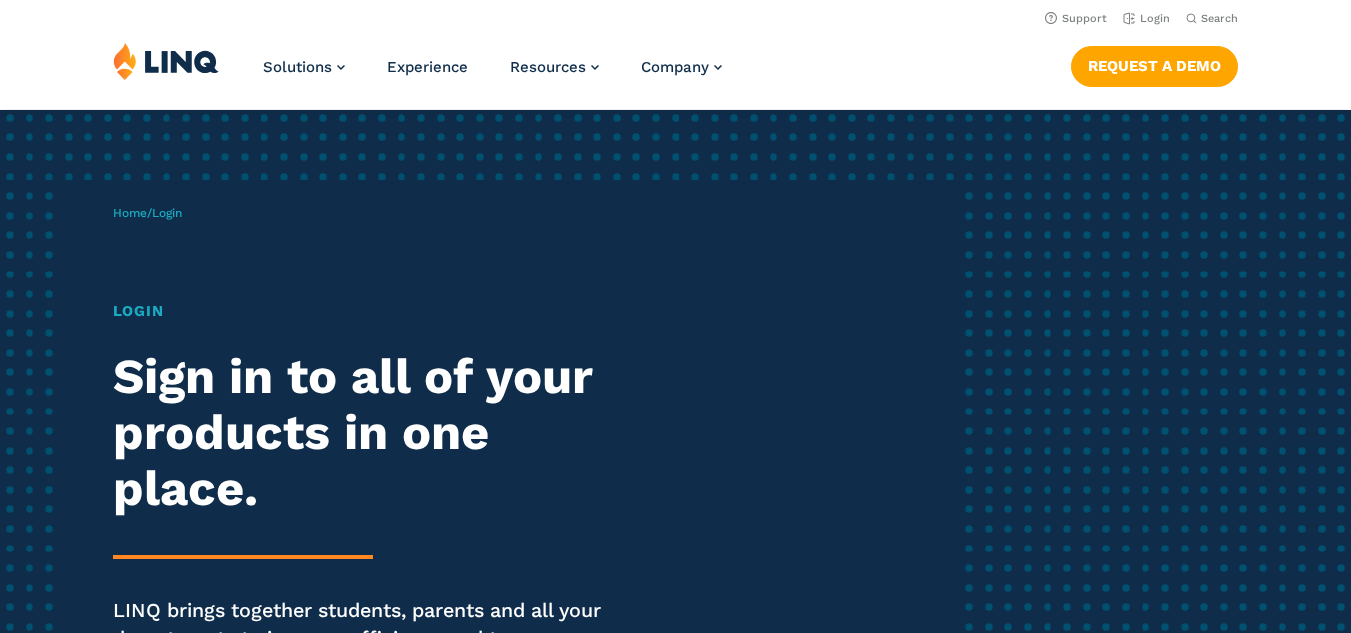 scroll, scrollTop: 0, scrollLeft: 0, axis: both 